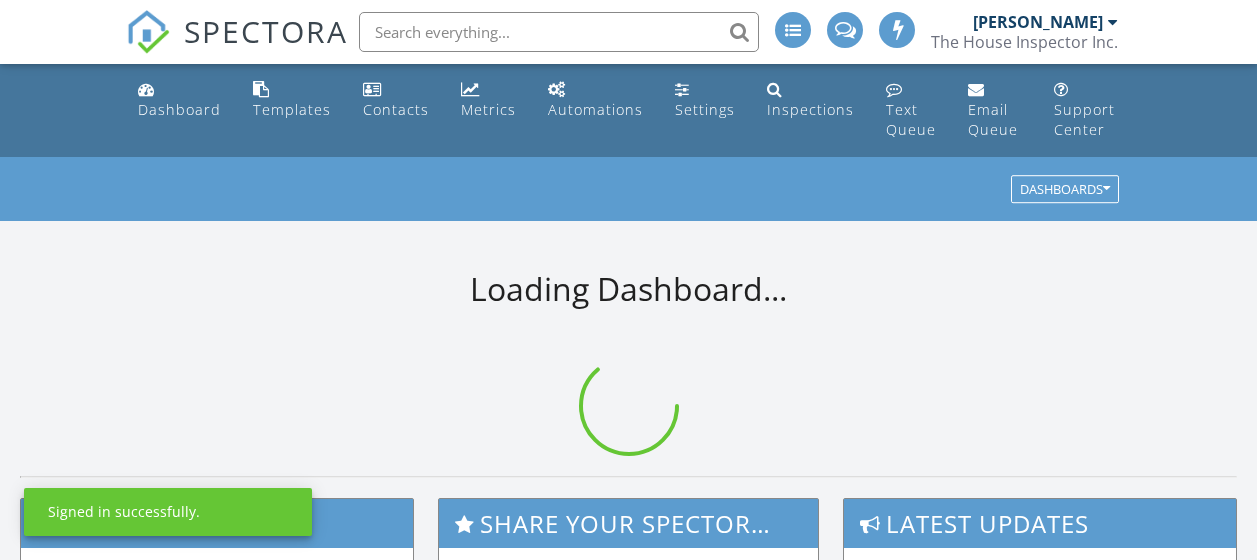scroll, scrollTop: 0, scrollLeft: 0, axis: both 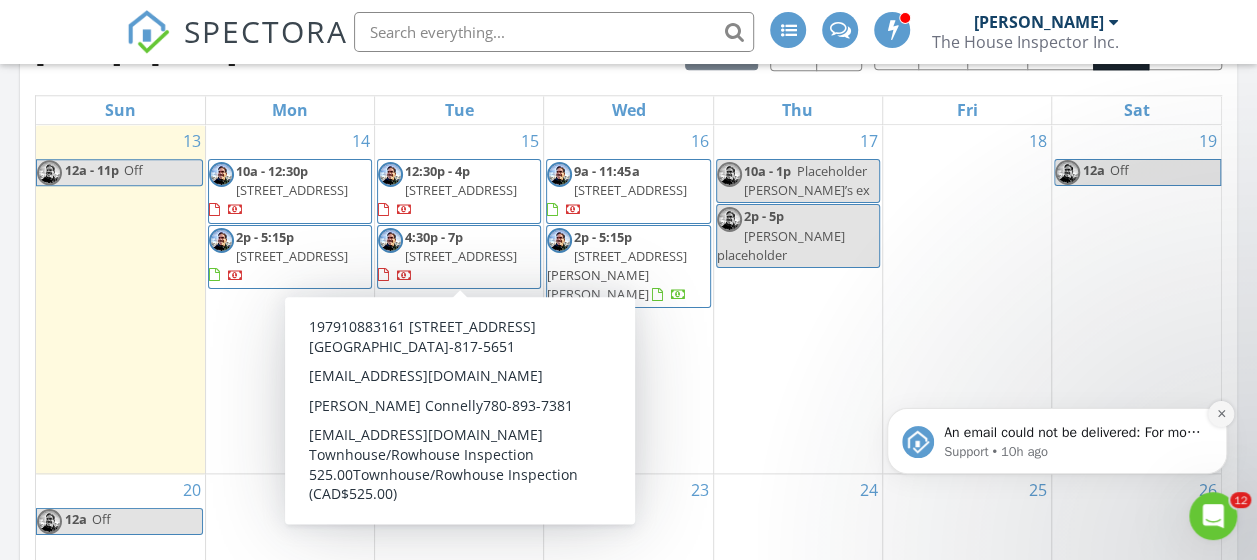 click 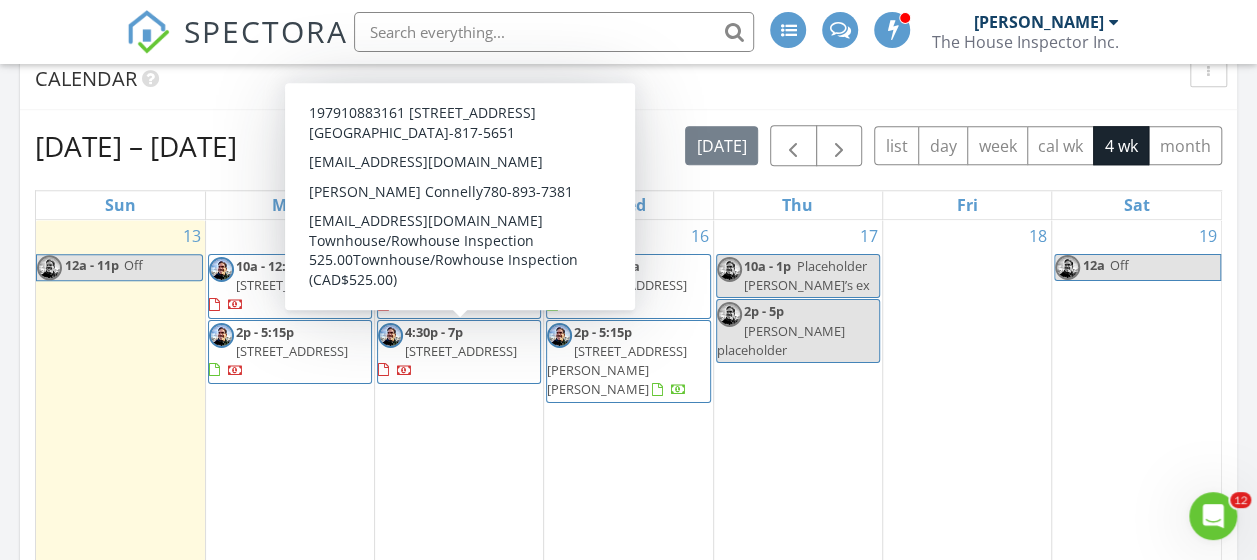 scroll, scrollTop: 866, scrollLeft: 0, axis: vertical 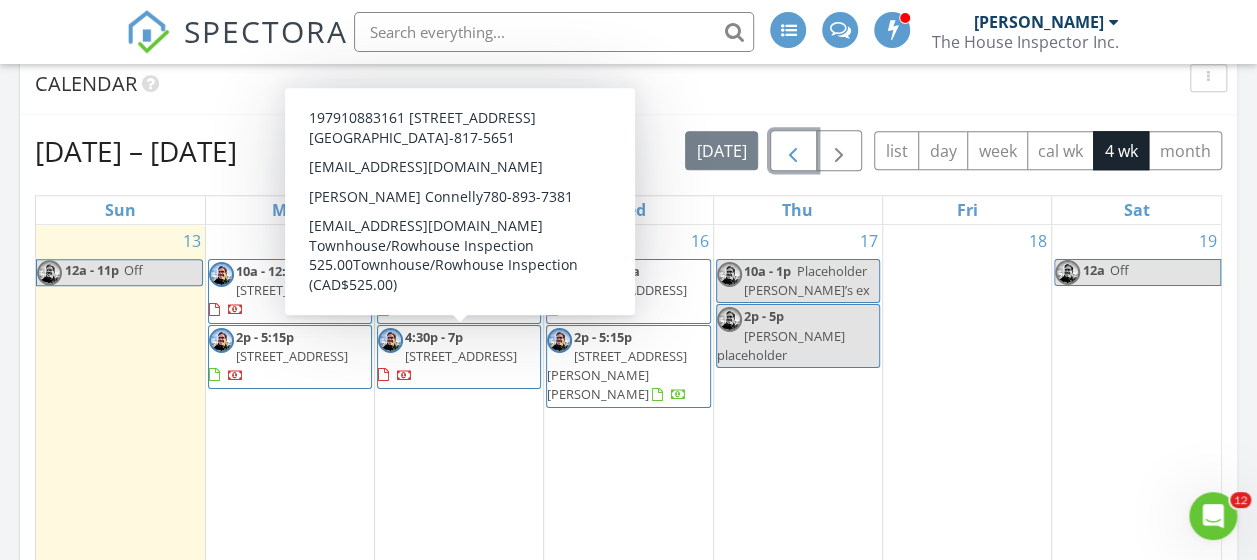 click at bounding box center (793, 152) 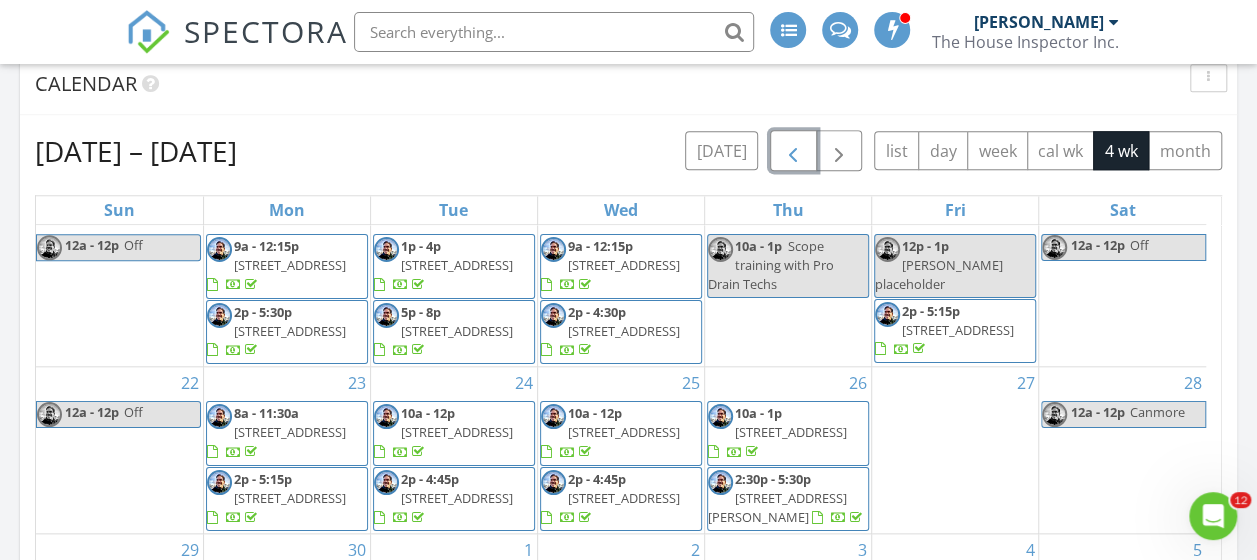 scroll, scrollTop: 74, scrollLeft: 0, axis: vertical 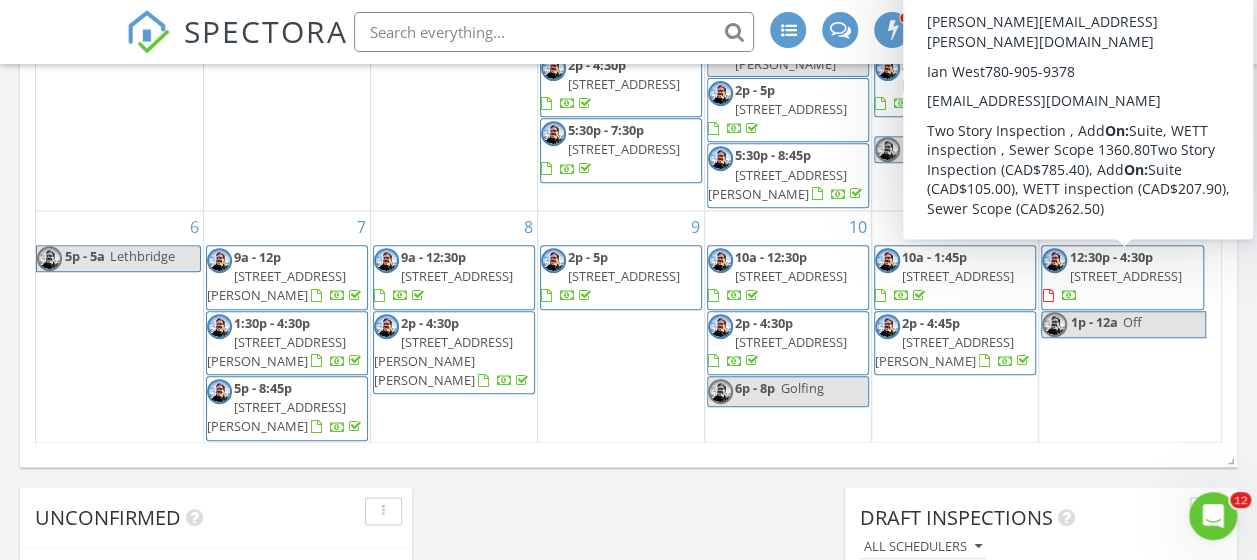 click on "[STREET_ADDRESS]" at bounding box center (1125, 276) 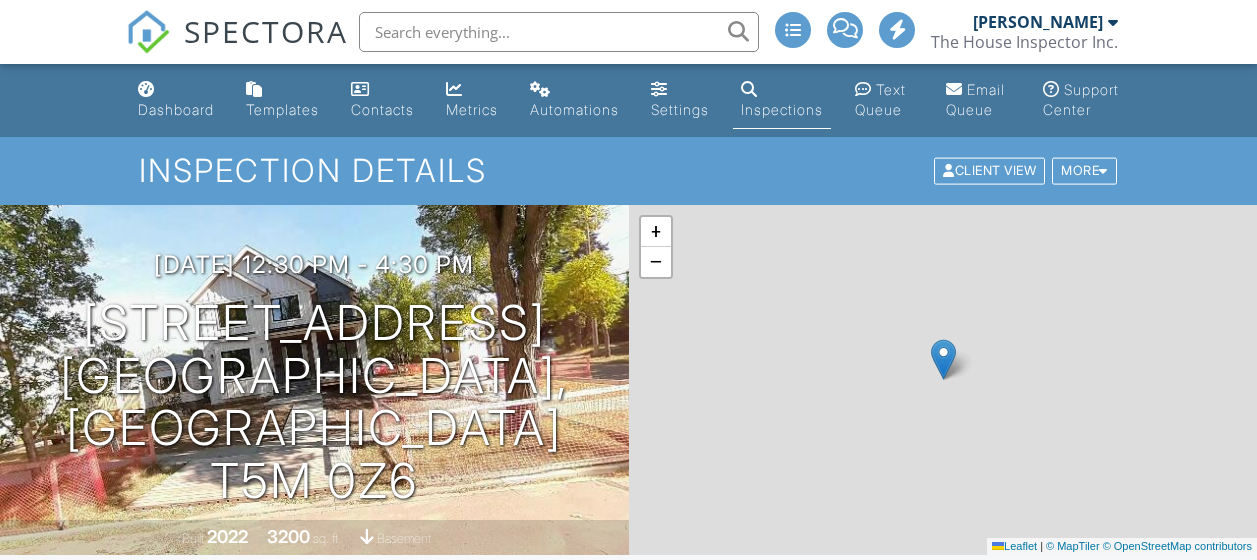 scroll, scrollTop: 0, scrollLeft: 0, axis: both 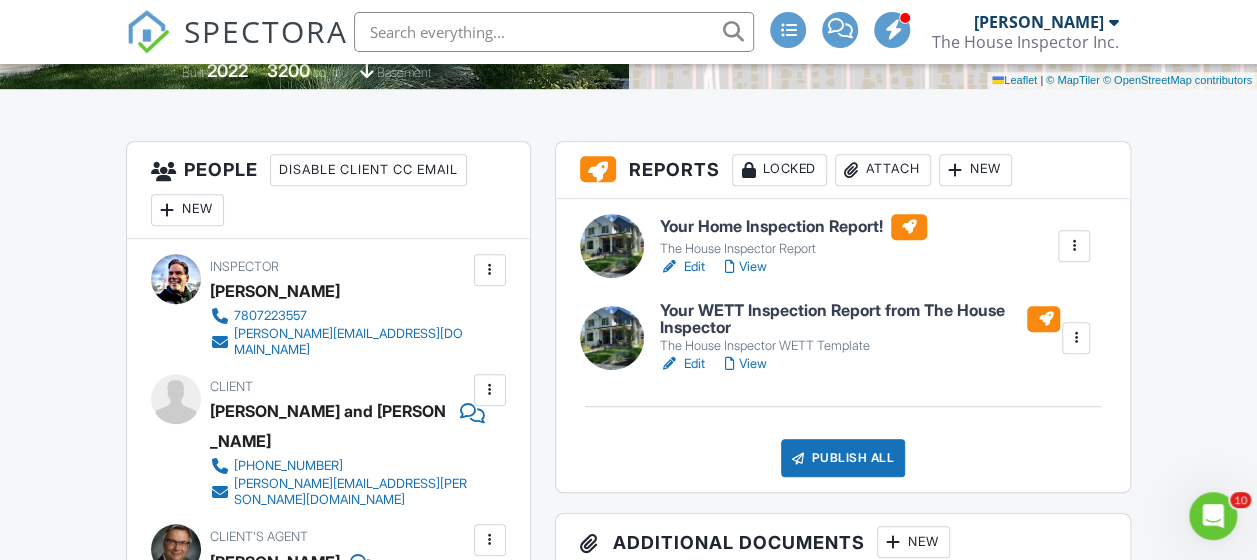 click on "View" at bounding box center (746, 267) 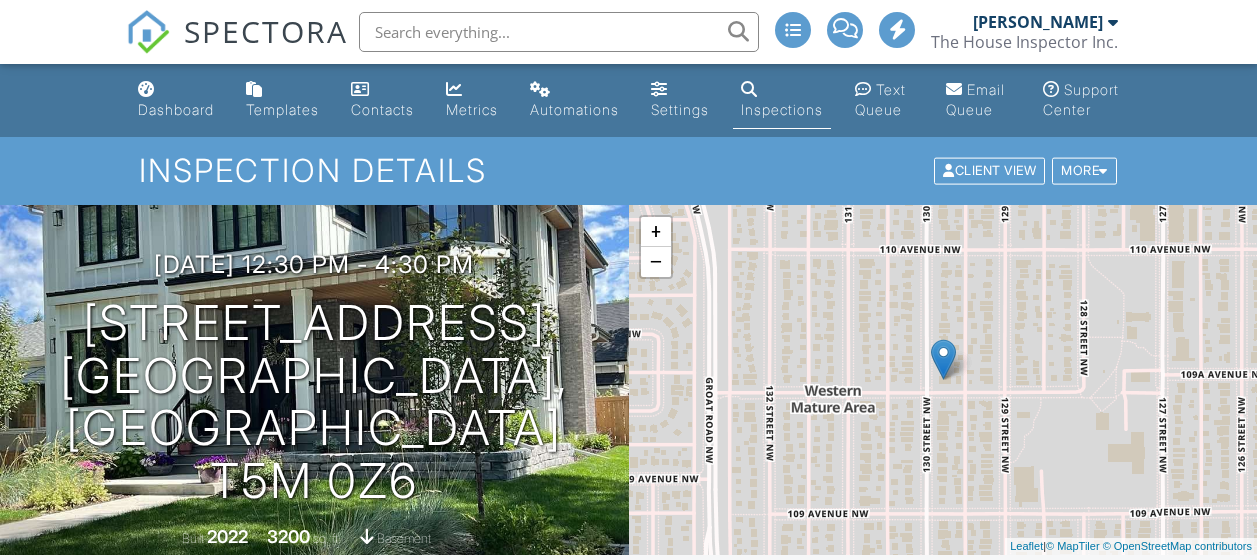 scroll, scrollTop: 0, scrollLeft: 0, axis: both 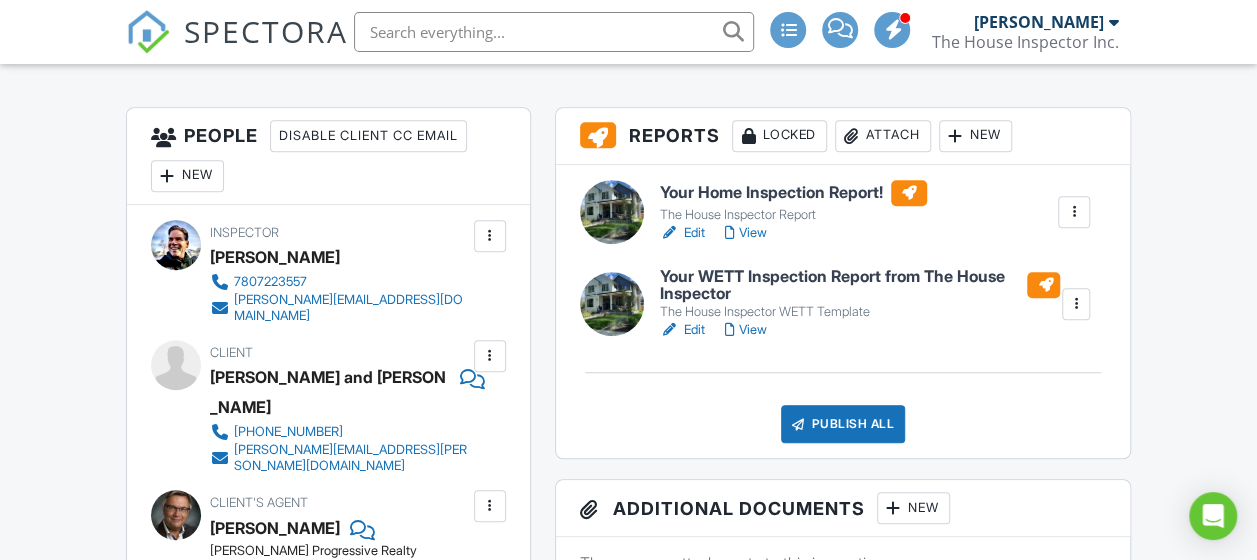 click on "Edit" at bounding box center (682, 233) 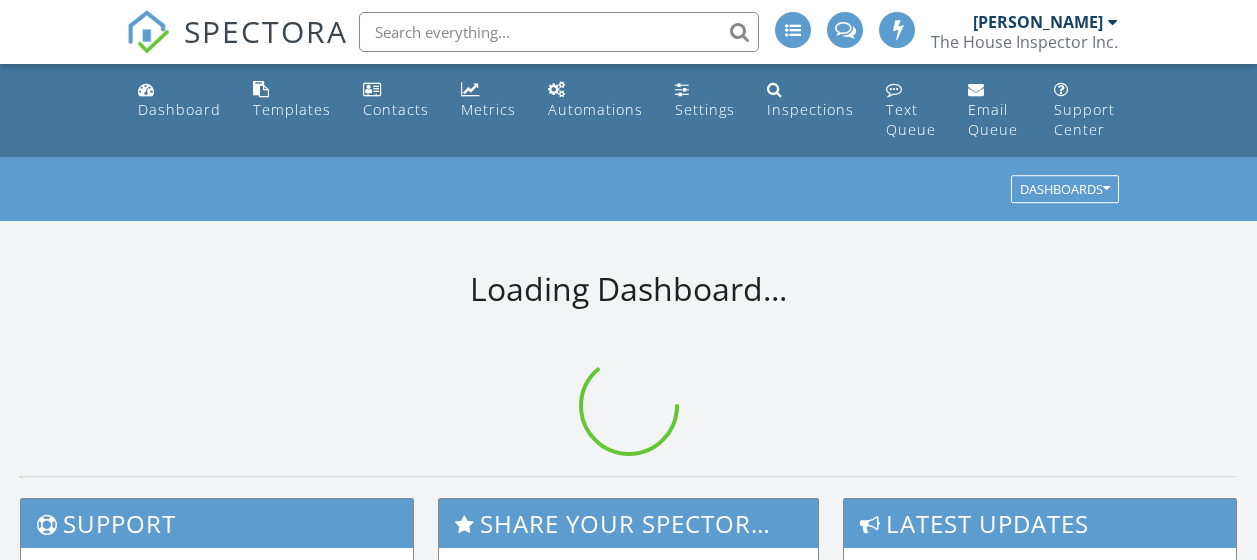 scroll, scrollTop: 0, scrollLeft: 0, axis: both 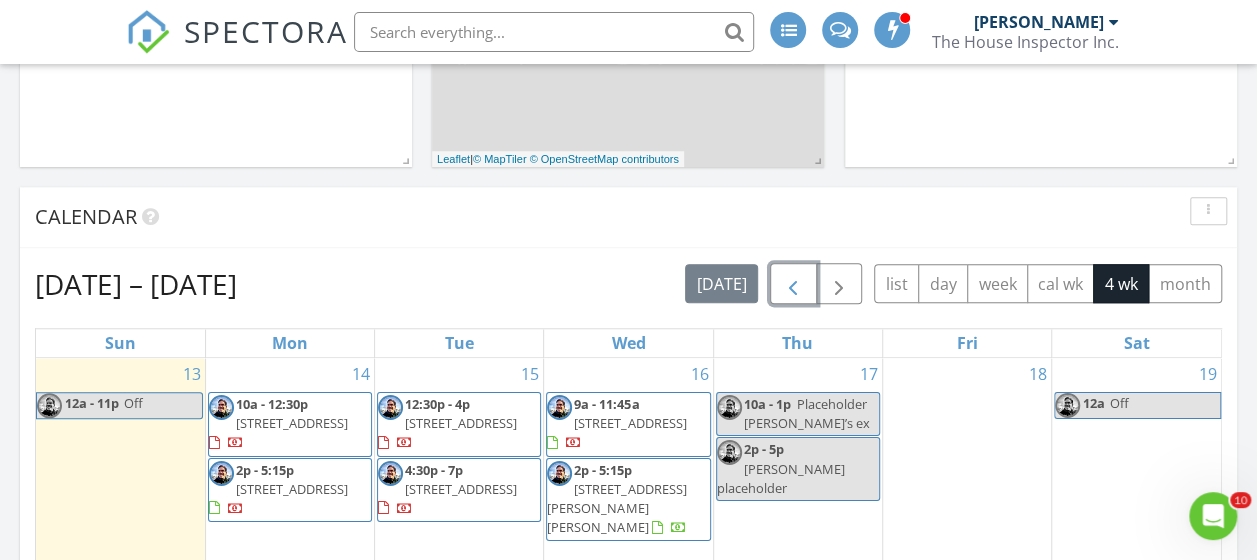 click at bounding box center (793, 285) 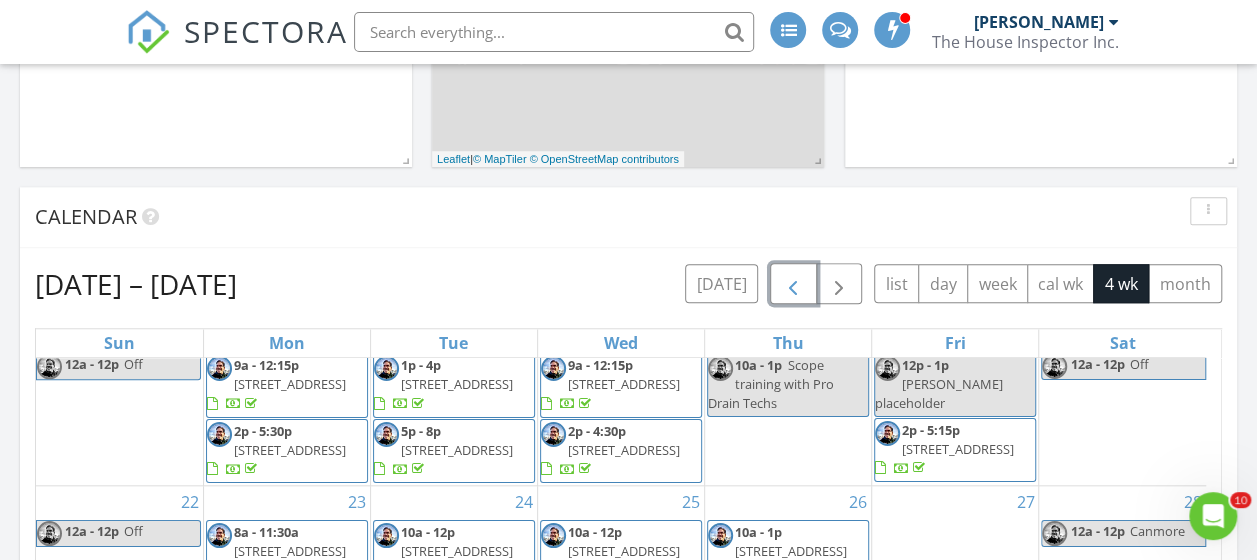 scroll, scrollTop: 74, scrollLeft: 0, axis: vertical 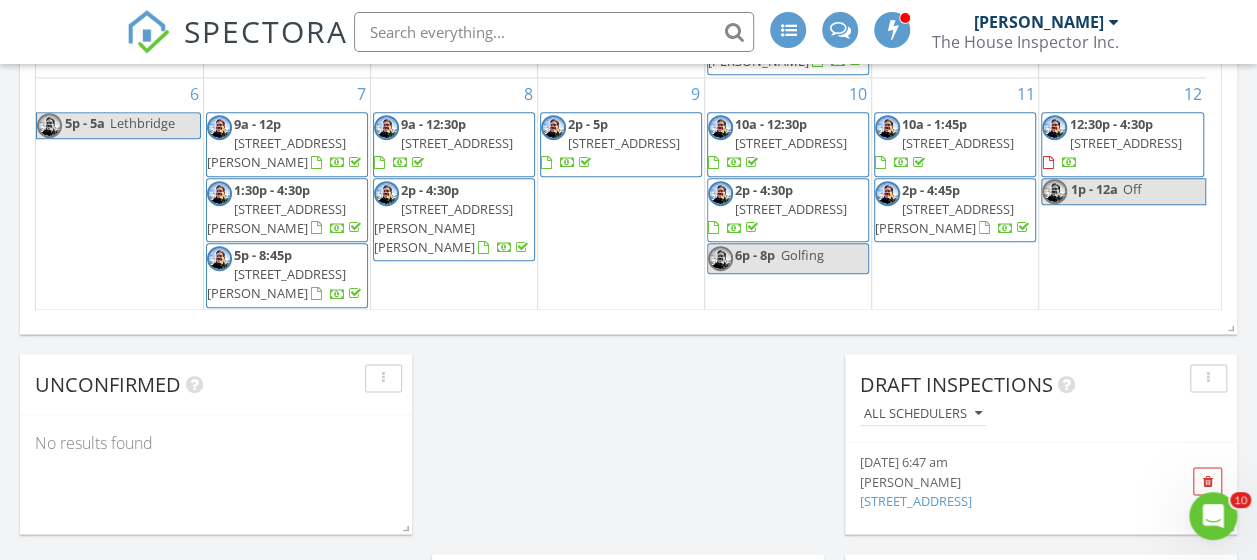 click on "[STREET_ADDRESS]" at bounding box center (1125, 143) 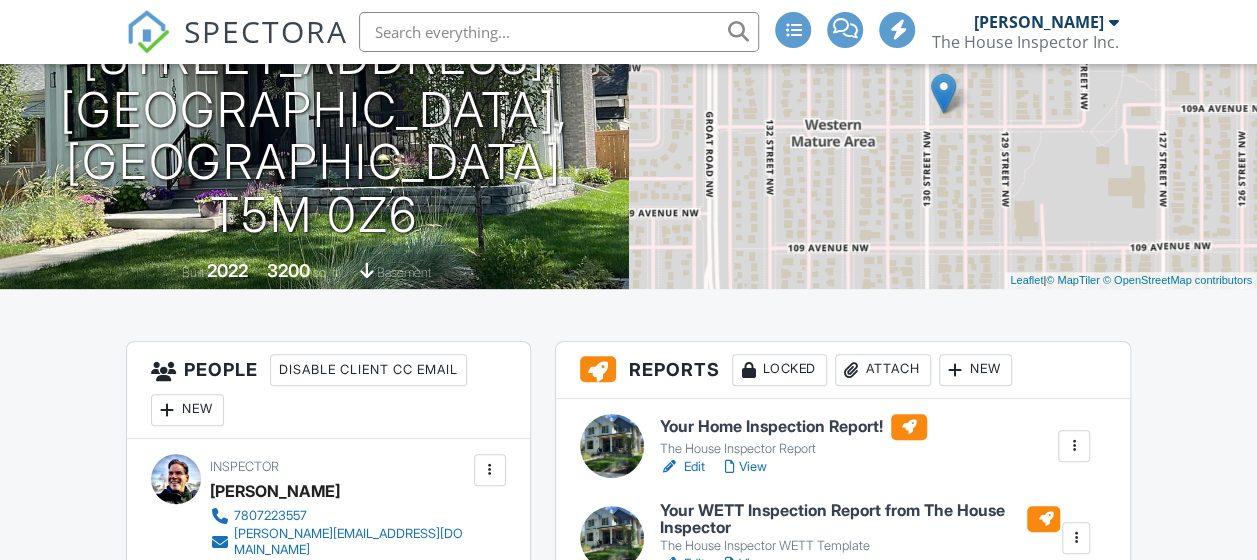scroll, scrollTop: 433, scrollLeft: 0, axis: vertical 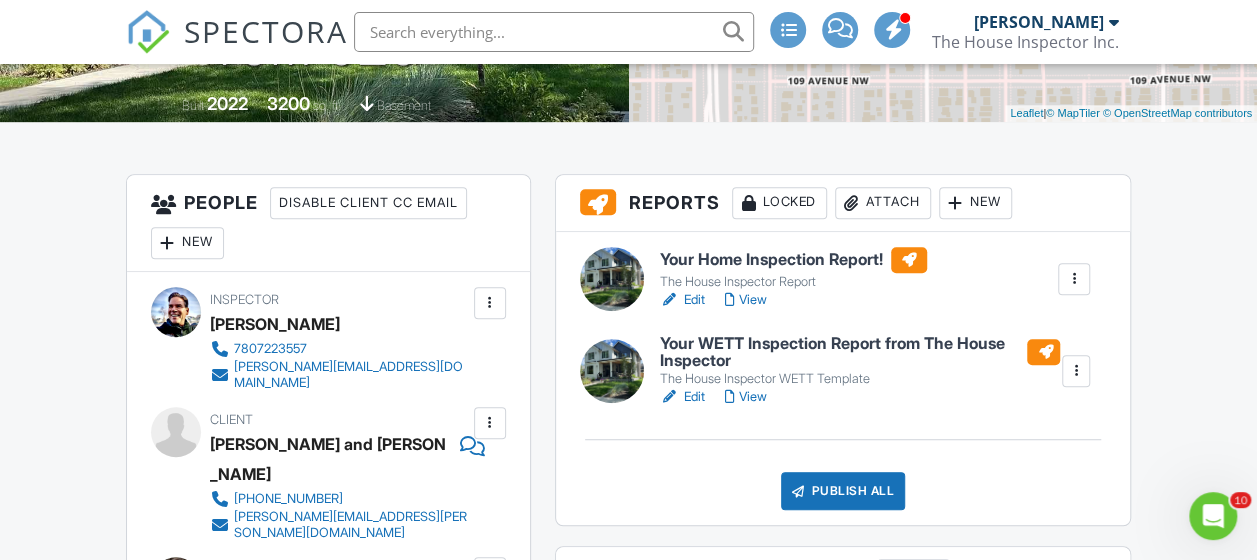 click on "Edit" at bounding box center (682, 300) 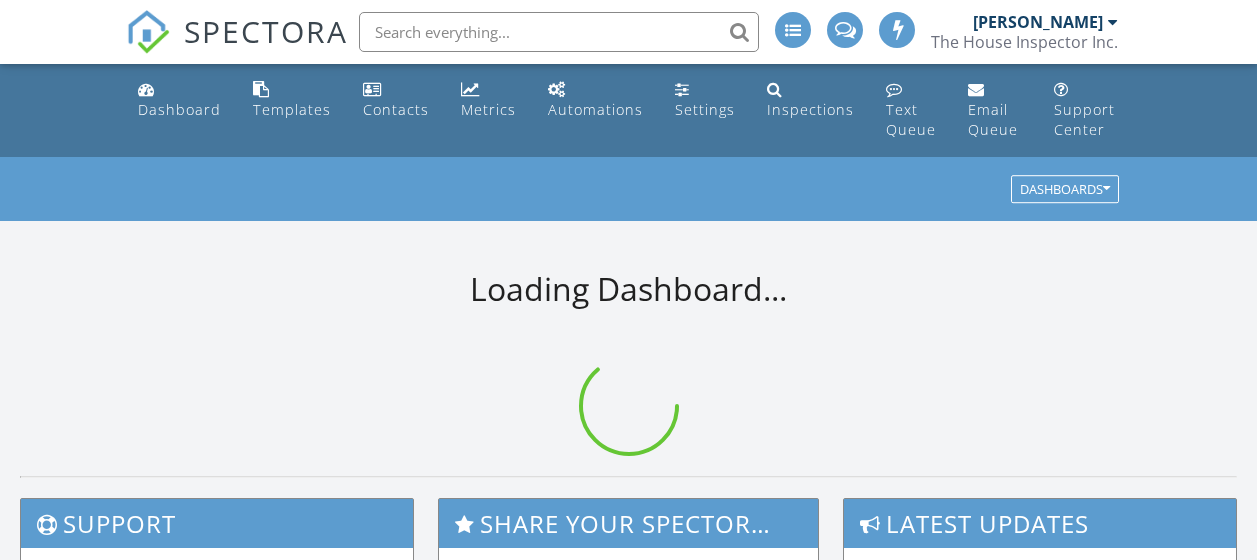scroll, scrollTop: 0, scrollLeft: 0, axis: both 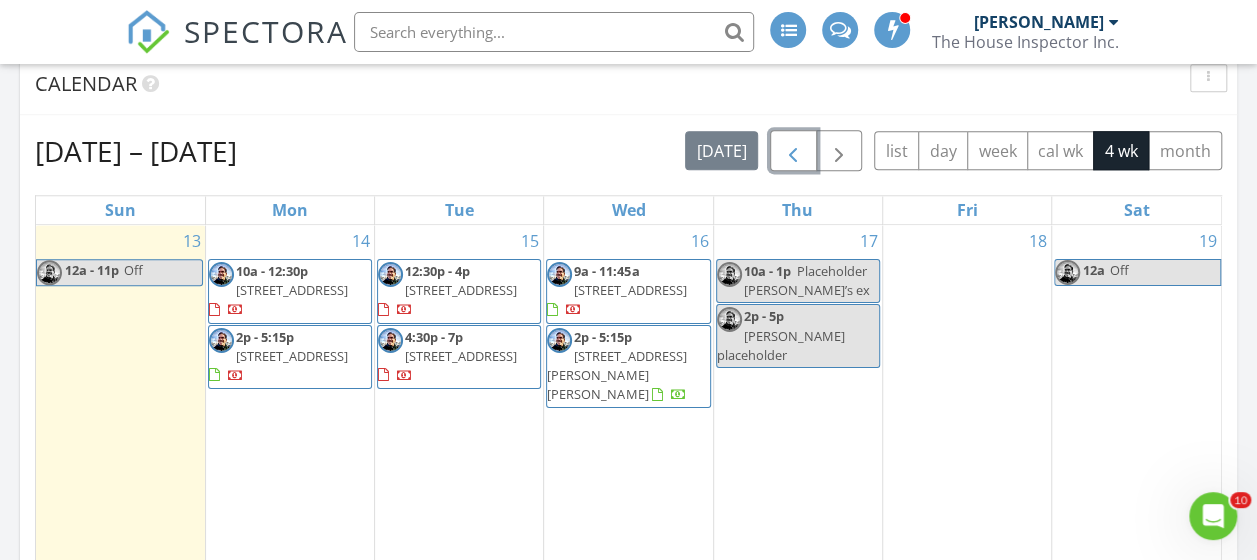click at bounding box center [793, 152] 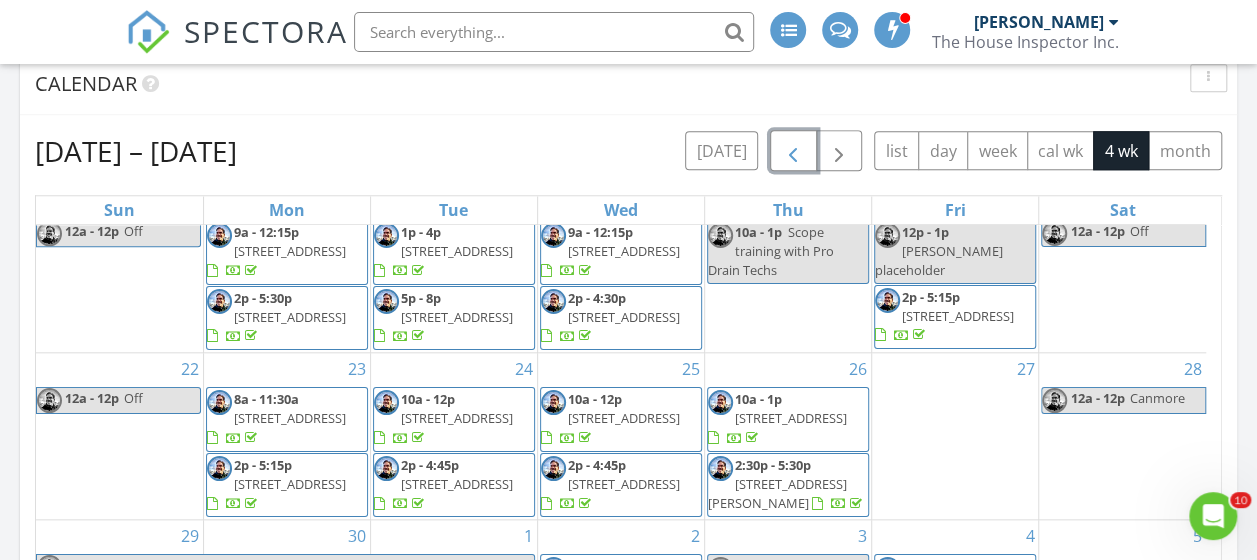 scroll, scrollTop: 74, scrollLeft: 0, axis: vertical 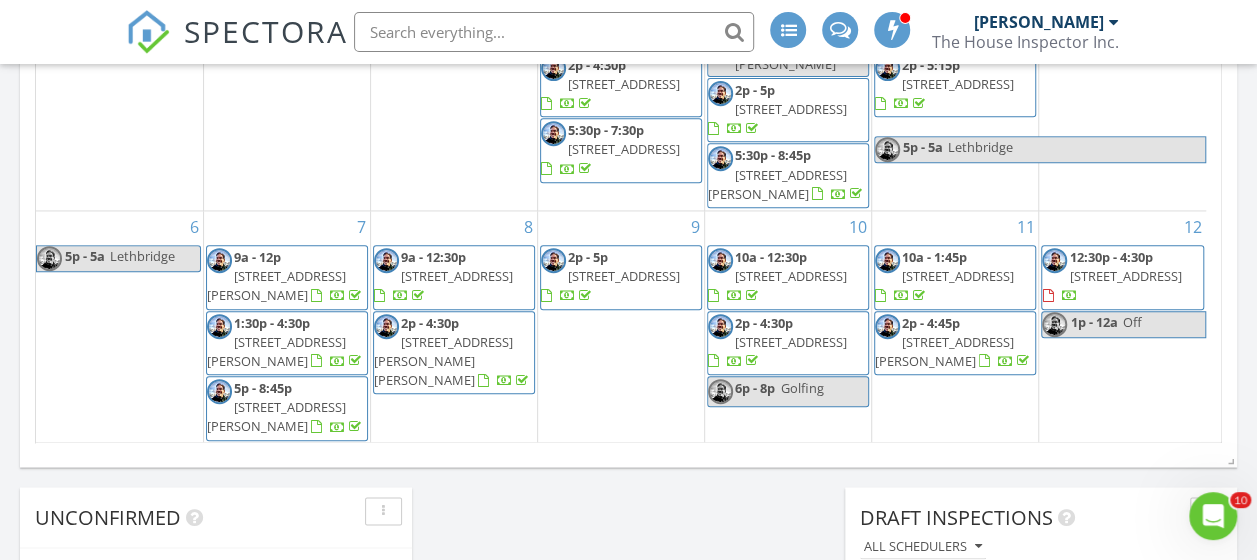 click on "[STREET_ADDRESS]" at bounding box center (1125, 276) 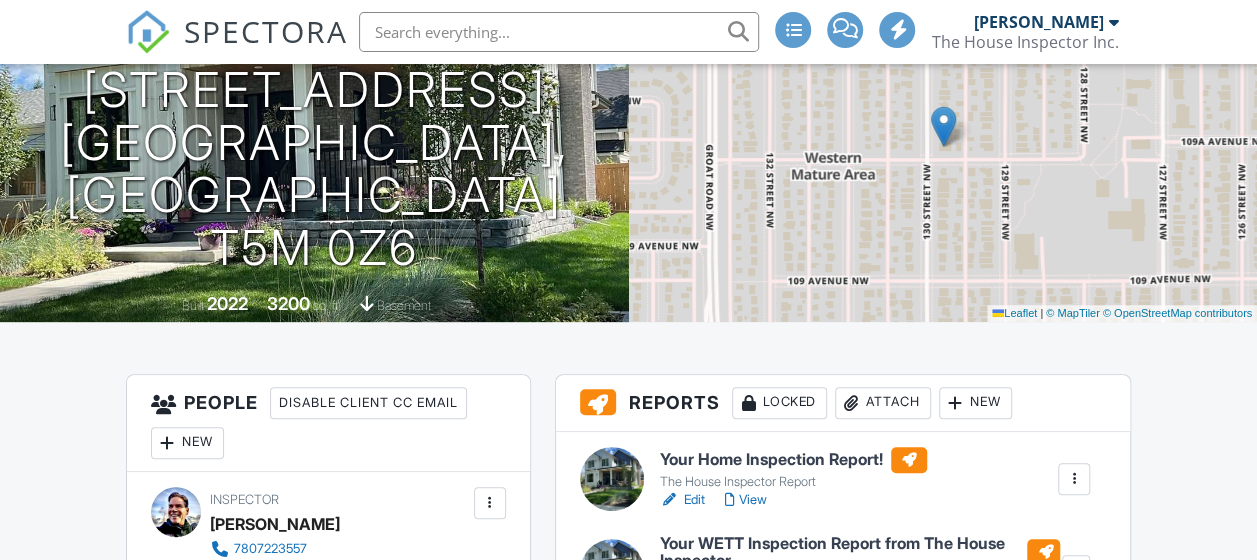 scroll, scrollTop: 500, scrollLeft: 0, axis: vertical 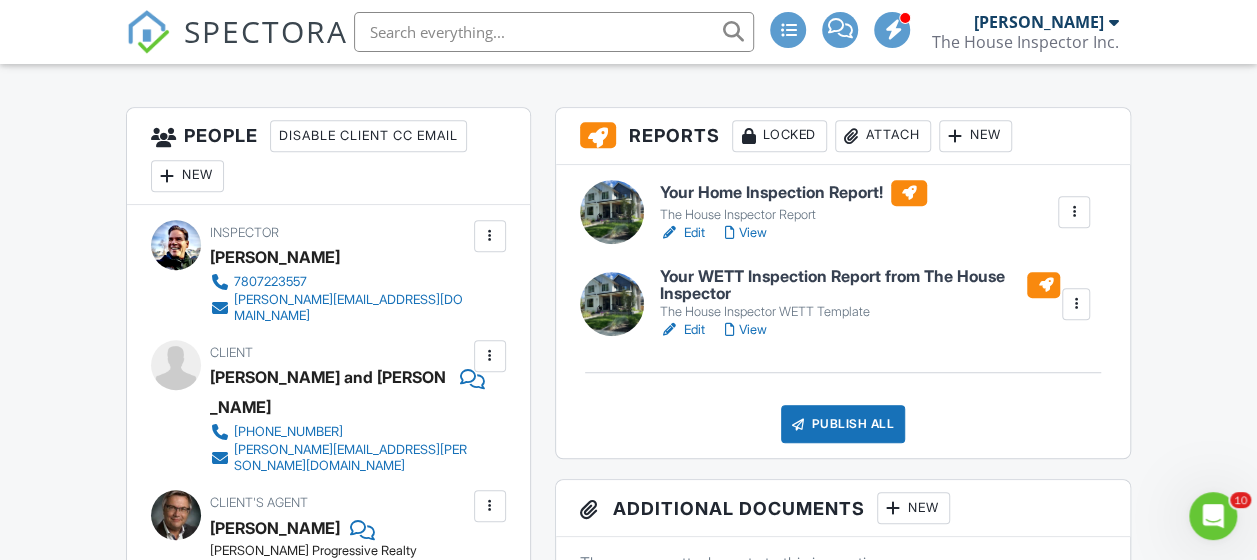 click on "Edit" at bounding box center [682, 233] 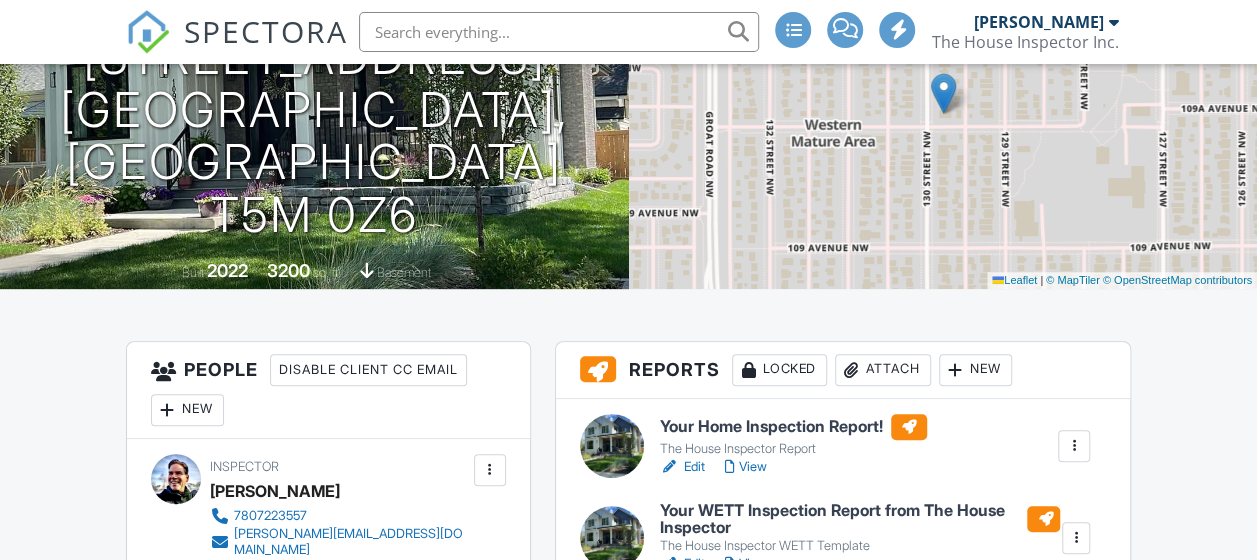 scroll, scrollTop: 400, scrollLeft: 0, axis: vertical 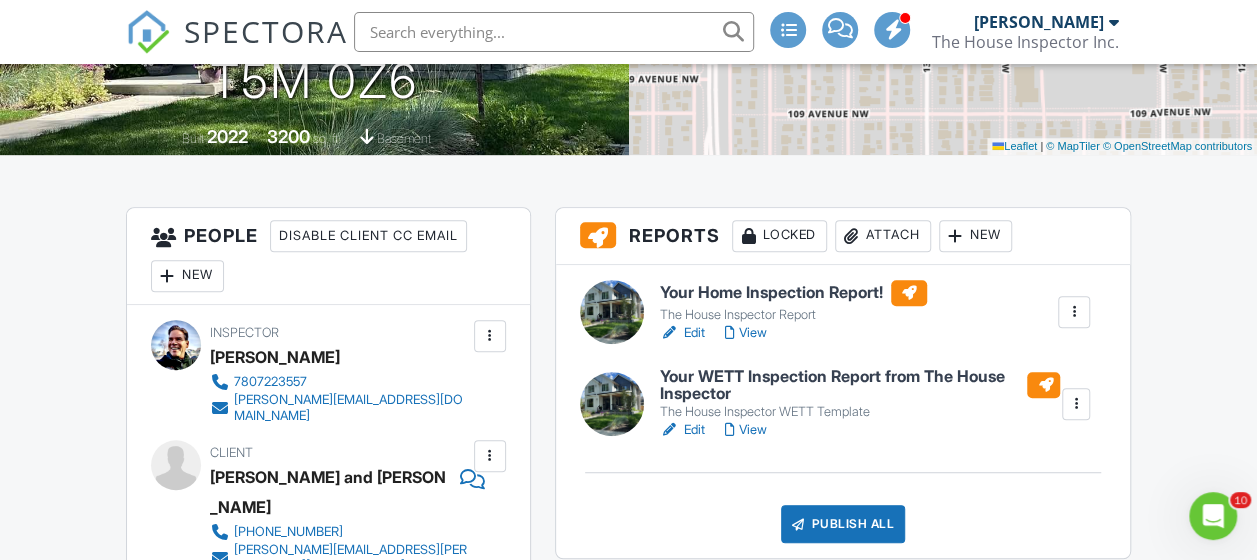 click on "View" at bounding box center [746, 333] 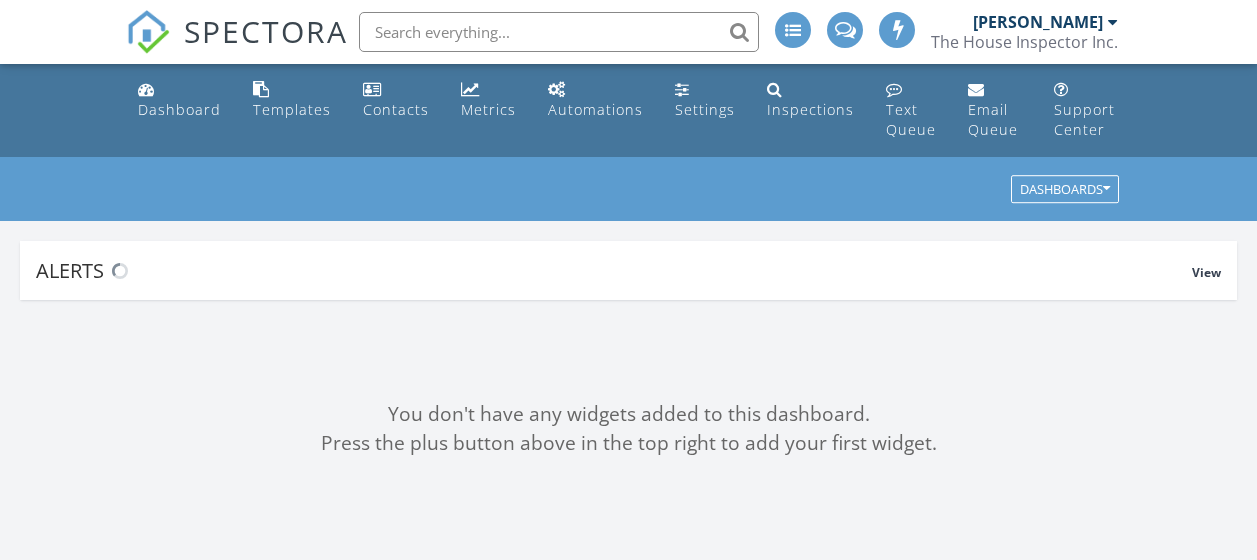 scroll, scrollTop: 0, scrollLeft: 0, axis: both 